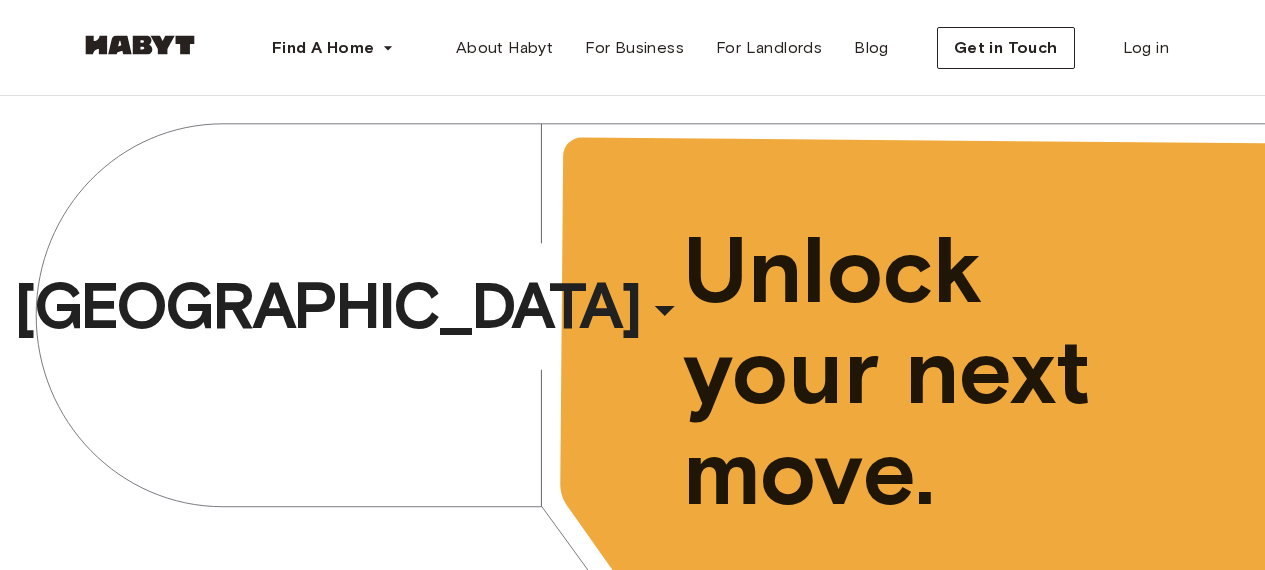scroll, scrollTop: 0, scrollLeft: 0, axis: both 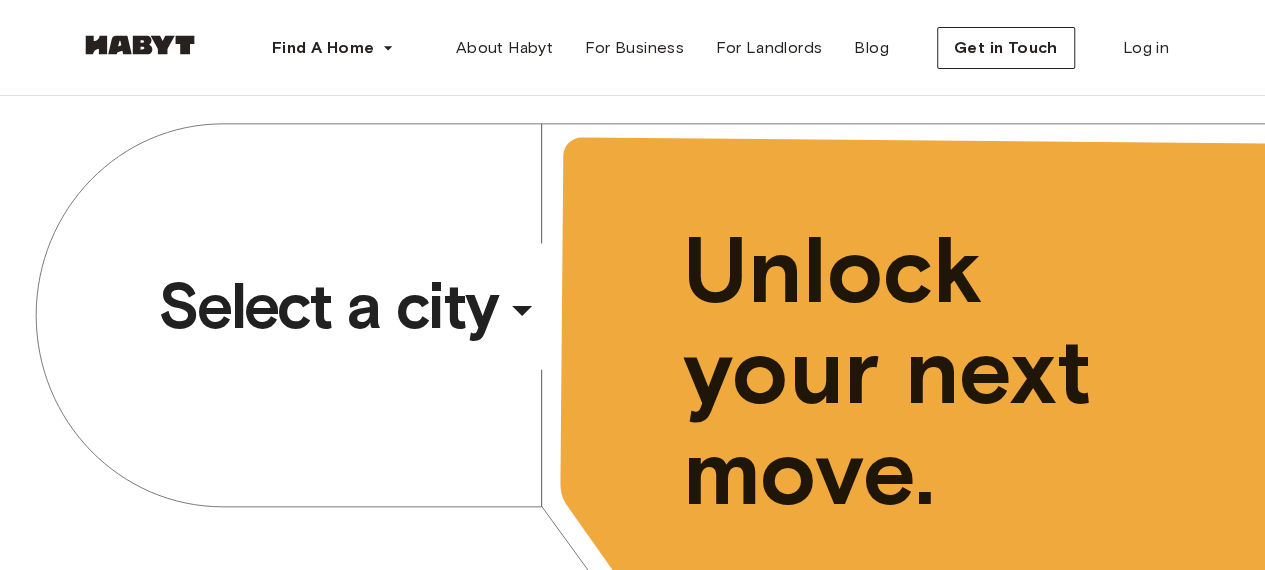click 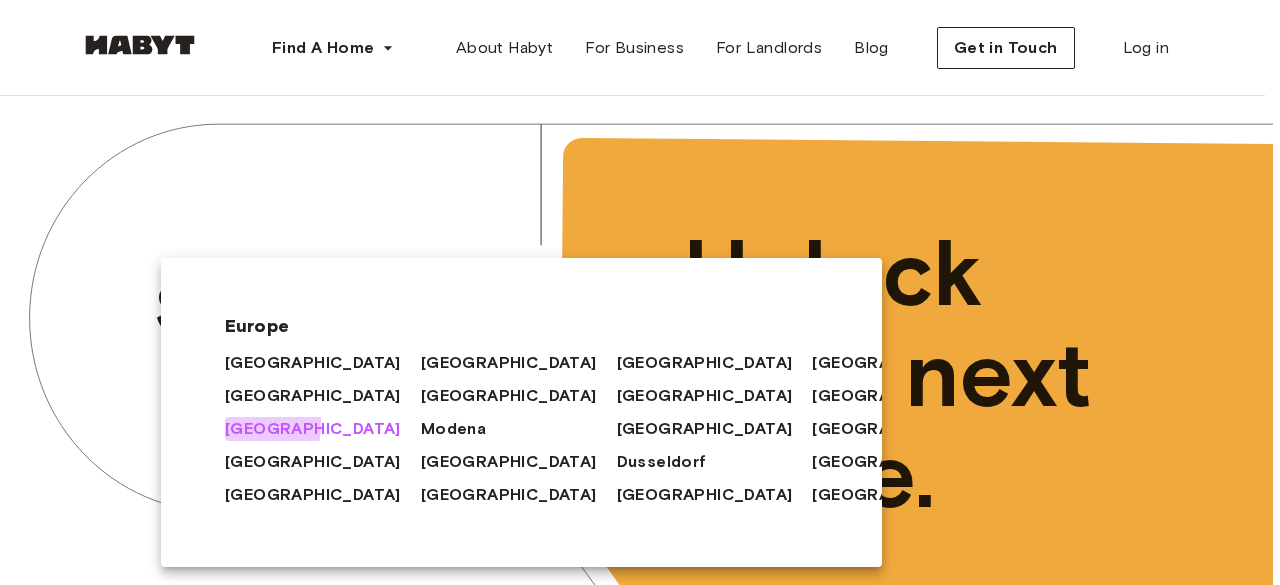 click on "[GEOGRAPHIC_DATA]" at bounding box center (313, 429) 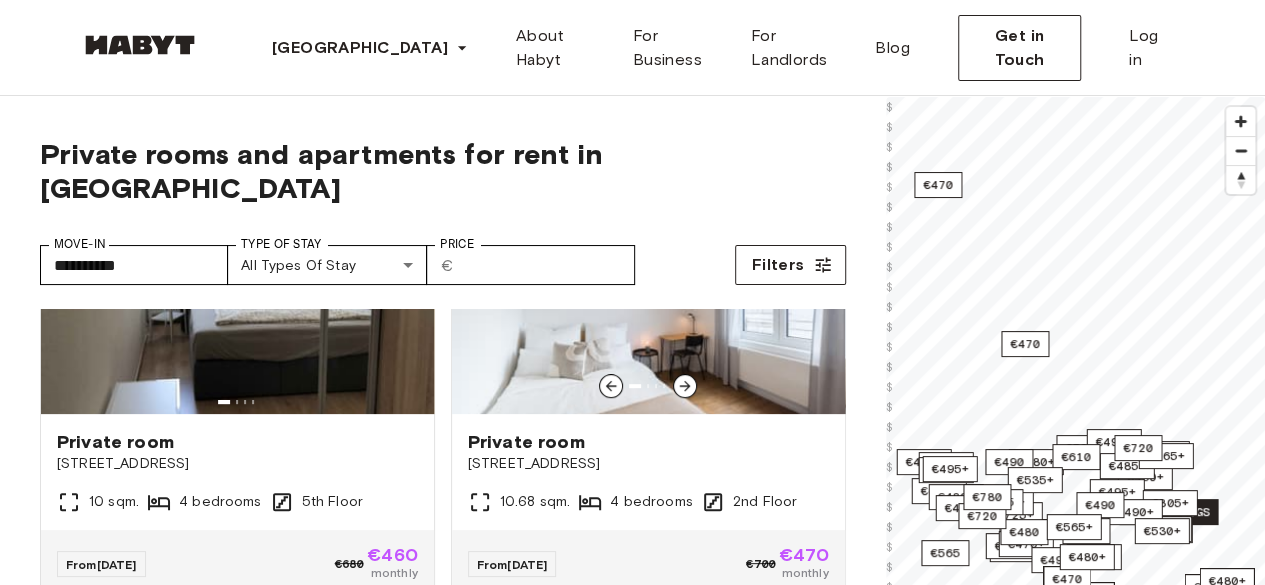 scroll, scrollTop: 587, scrollLeft: 0, axis: vertical 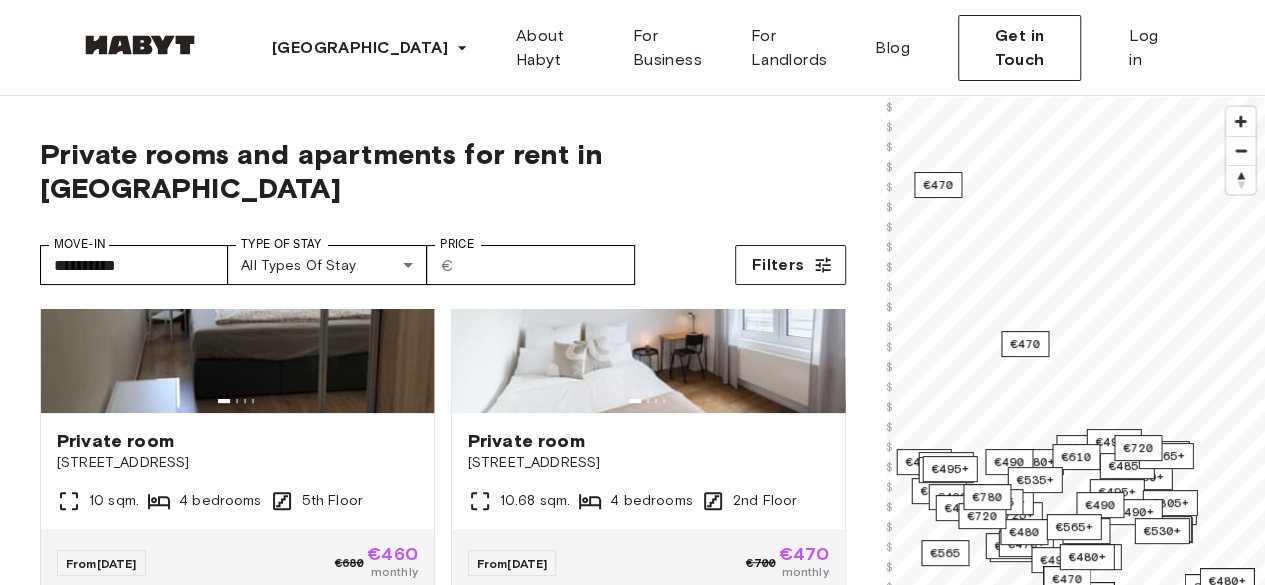 click on "**********" at bounding box center [632, 2440] 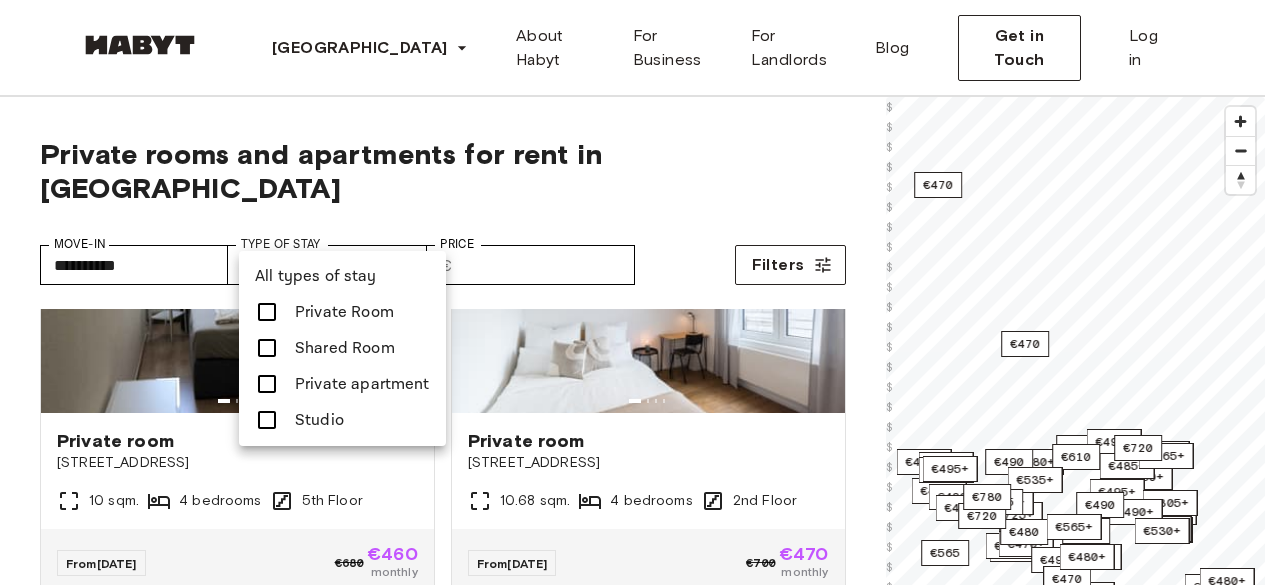 click at bounding box center [267, 420] 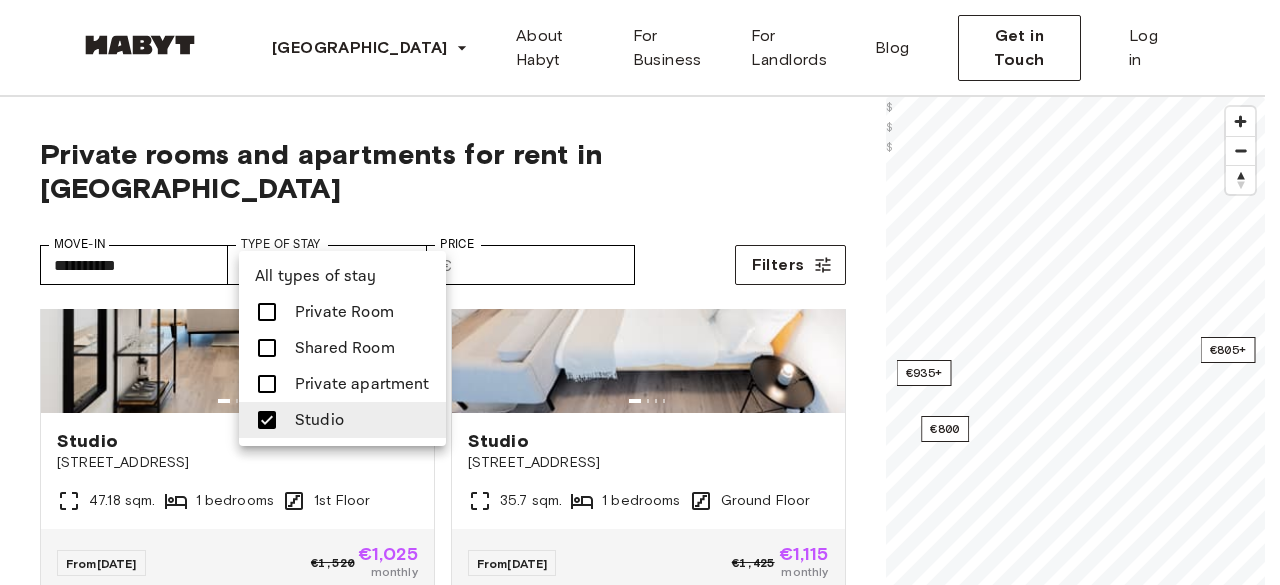 click at bounding box center [640, 292] 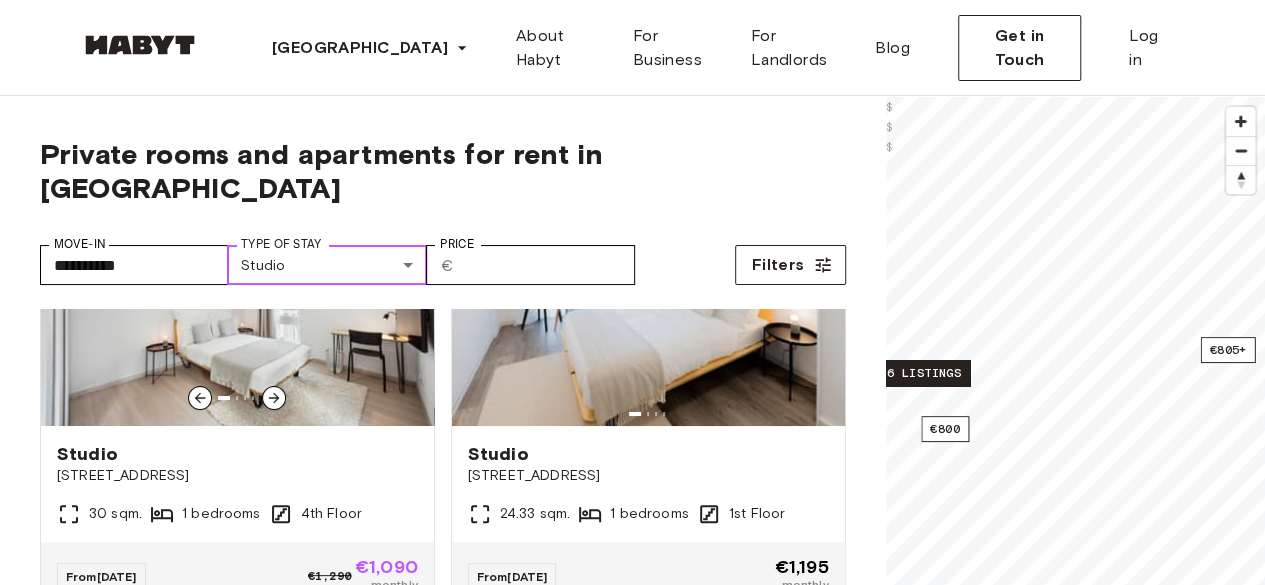 scroll, scrollTop: 124, scrollLeft: 0, axis: vertical 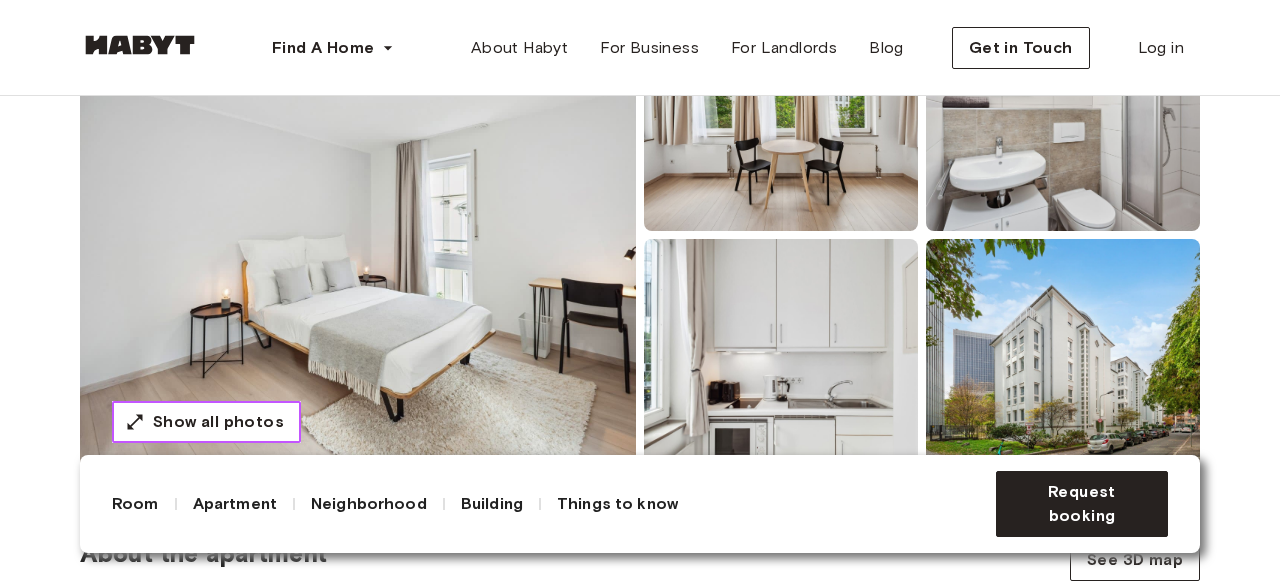 click on "Show all photos" at bounding box center (218, 422) 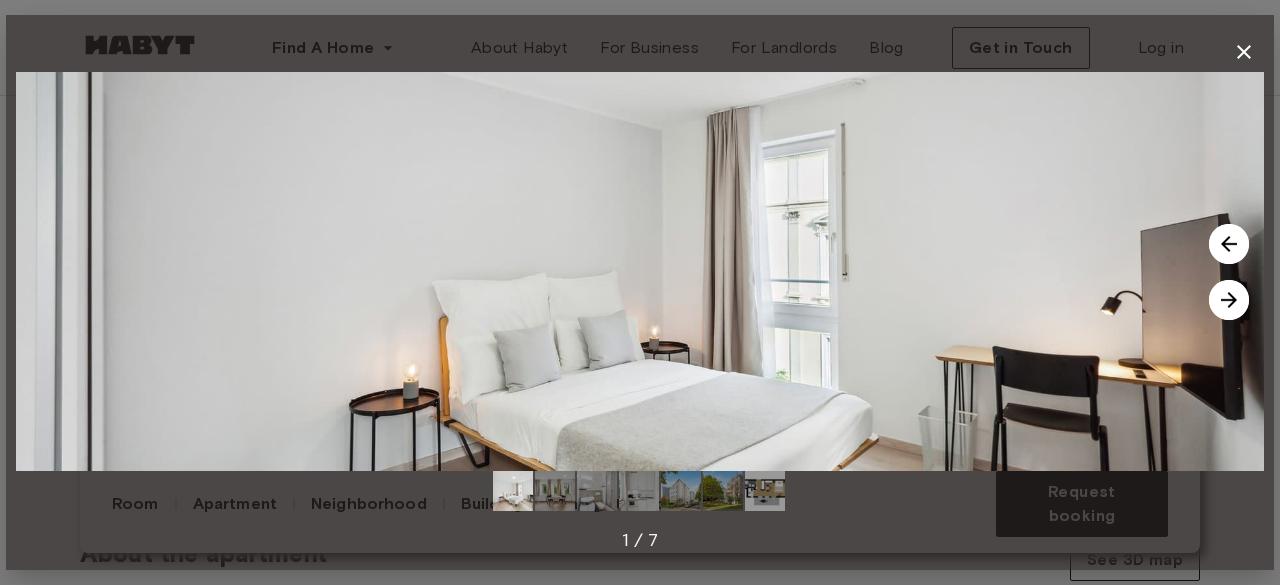 click at bounding box center [1229, 300] 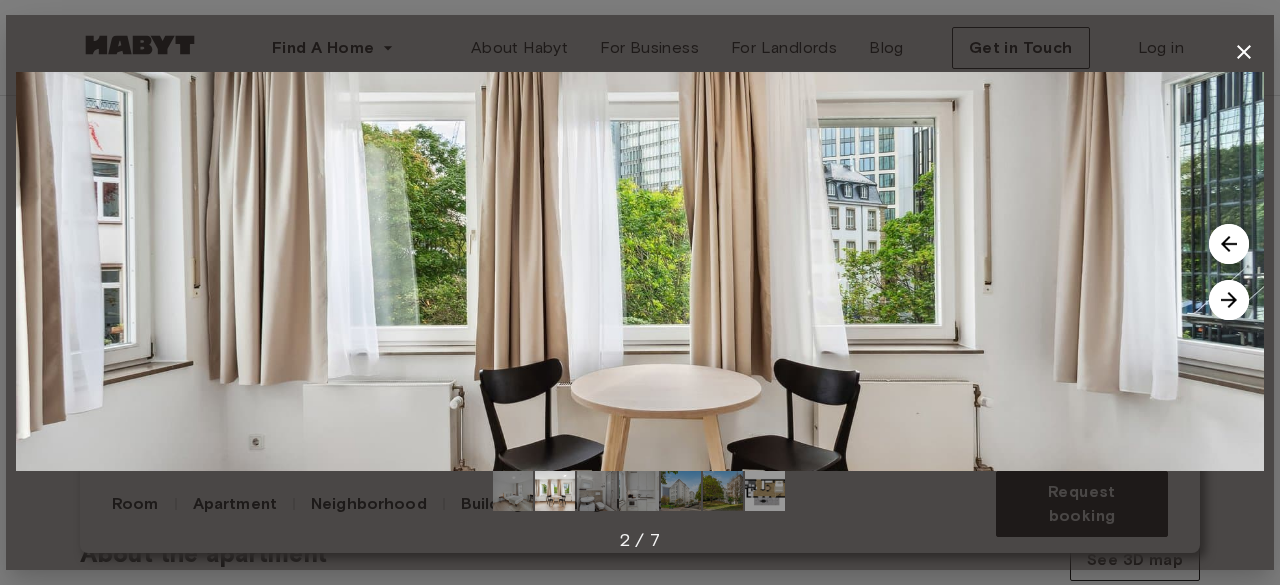 click at bounding box center [1229, 300] 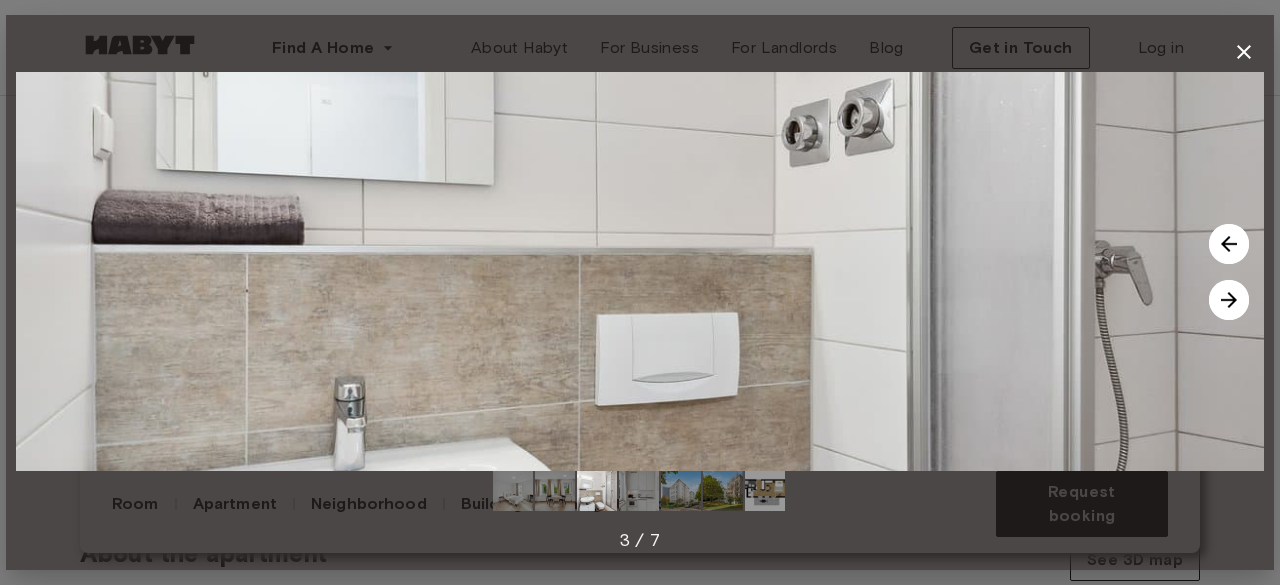 click at bounding box center (1229, 300) 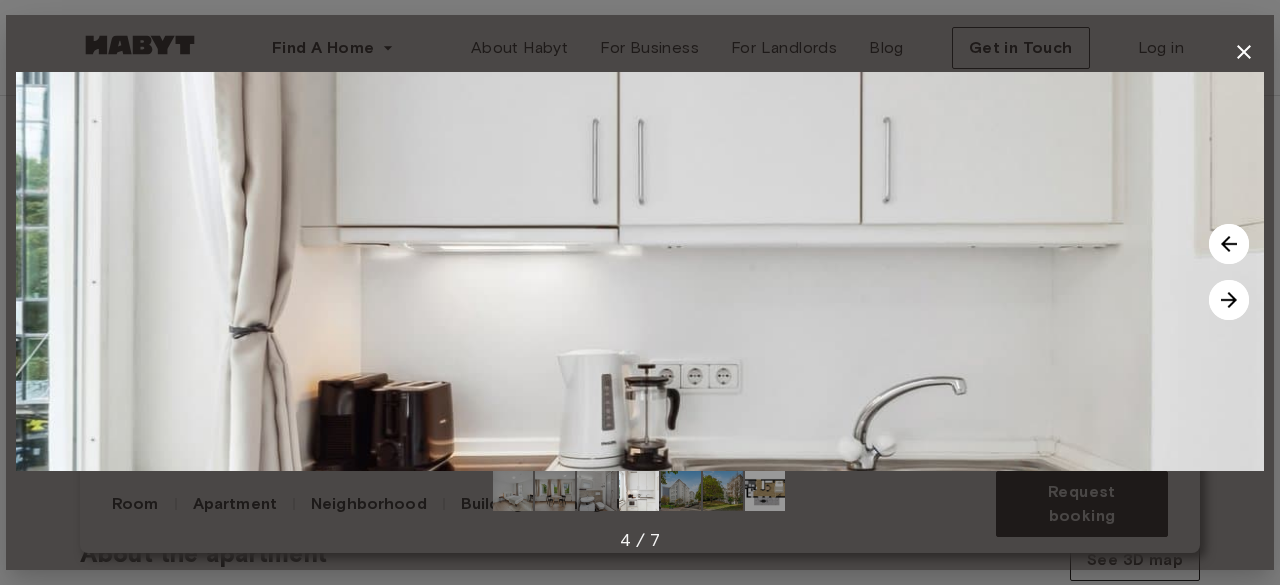 click at bounding box center [1229, 300] 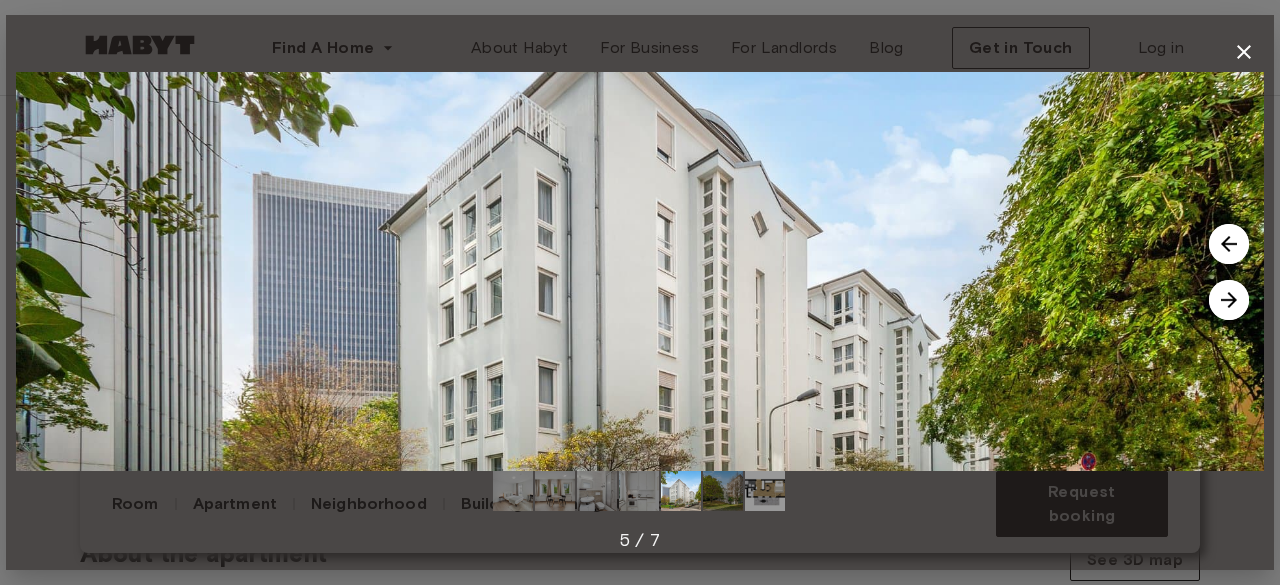 click at bounding box center (1229, 300) 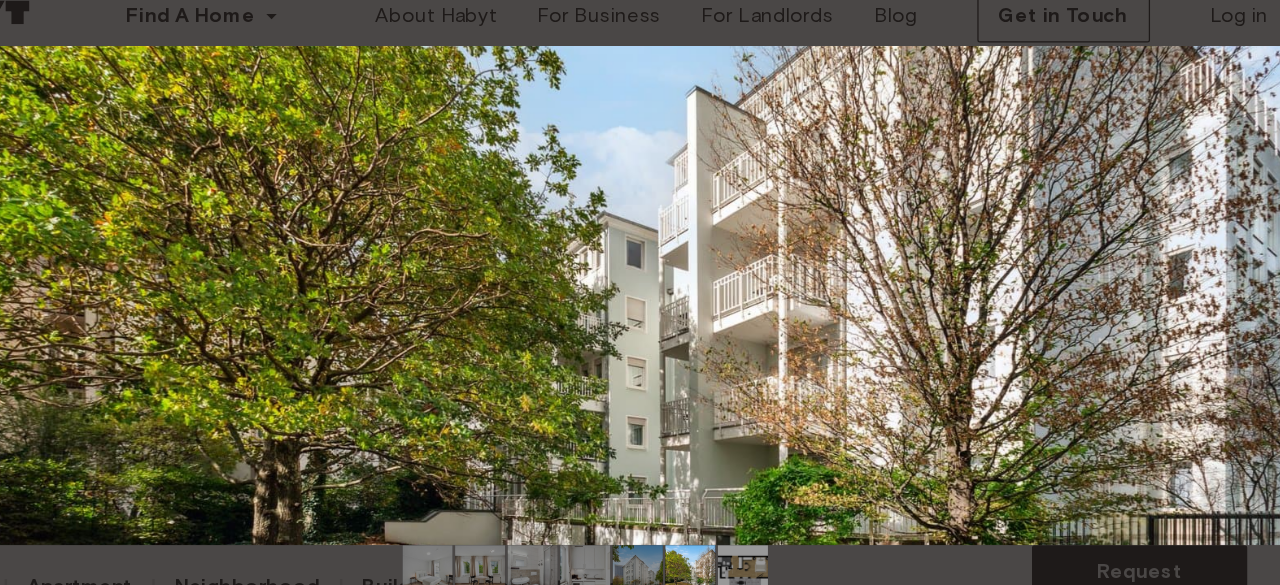scroll, scrollTop: 275, scrollLeft: 0, axis: vertical 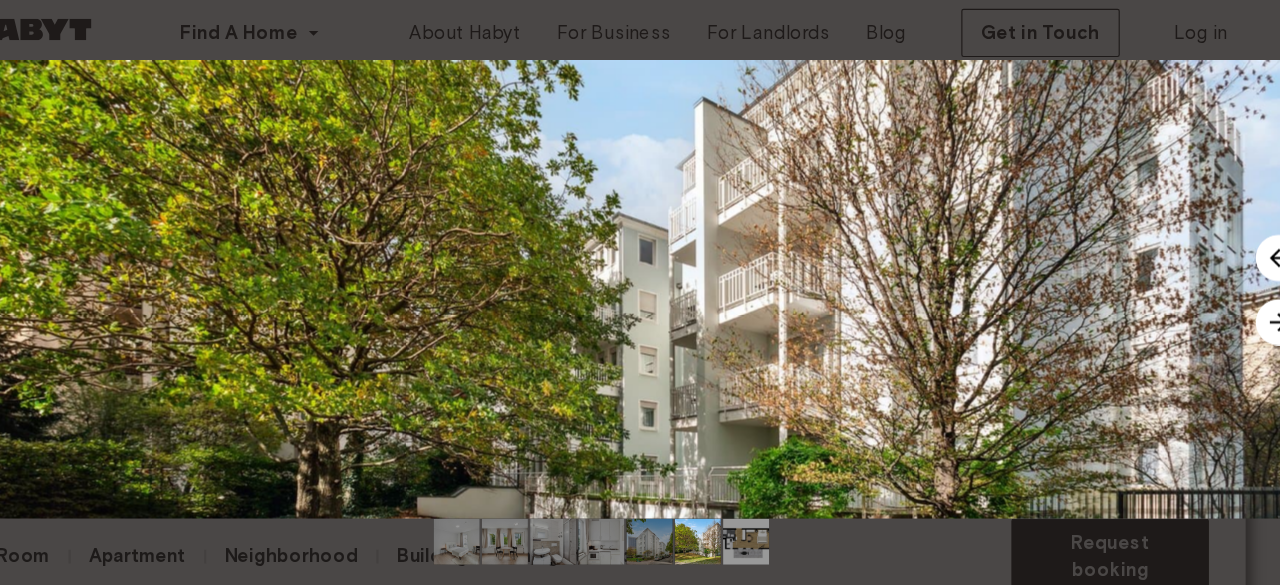 click at bounding box center (1229, 300) 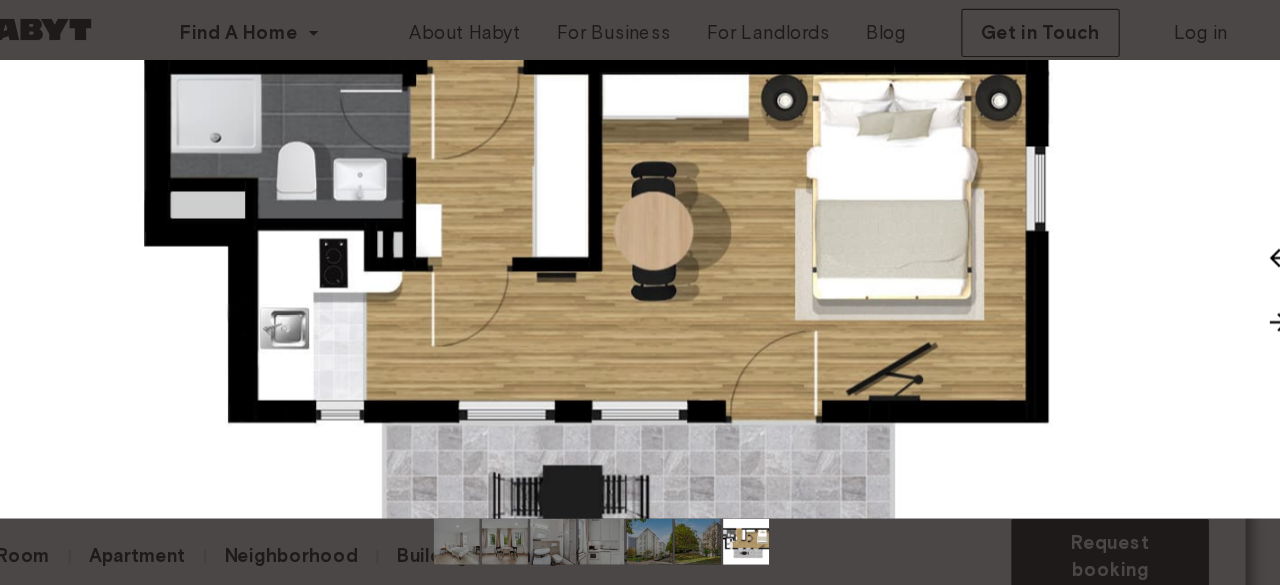 scroll, scrollTop: 275, scrollLeft: 0, axis: vertical 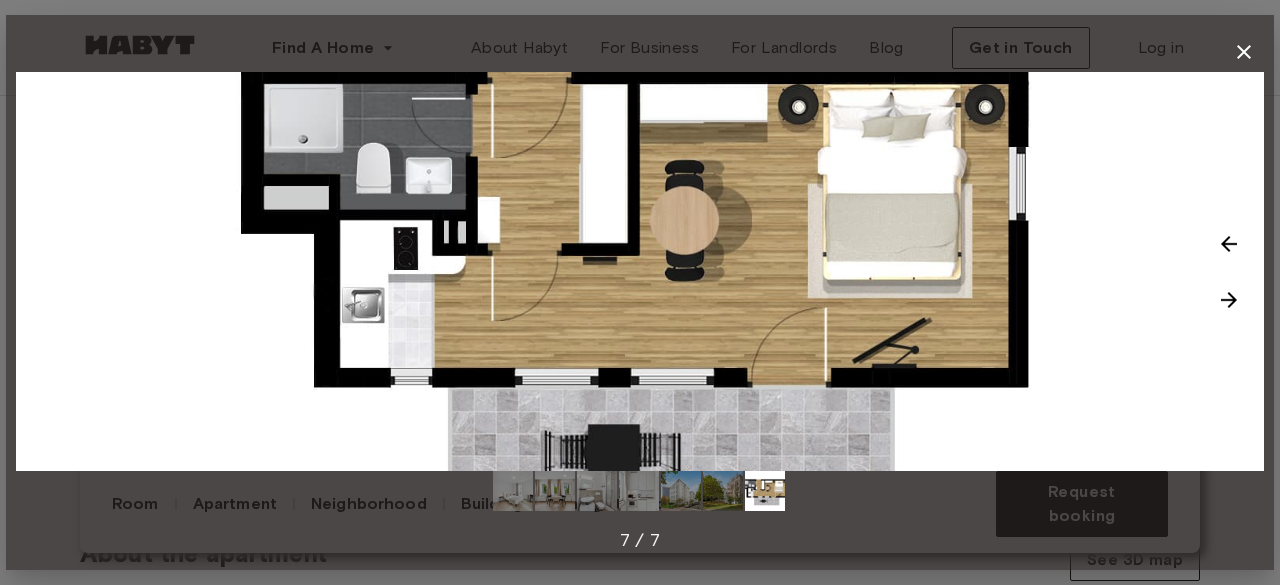 click at bounding box center [1229, 300] 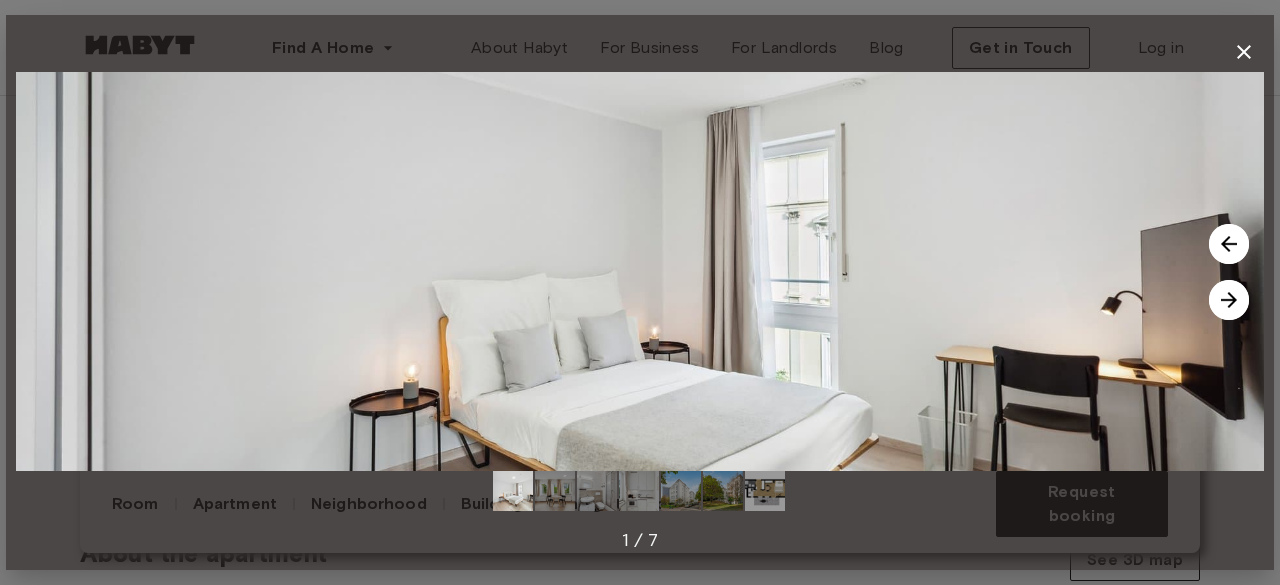 click at bounding box center (1229, 300) 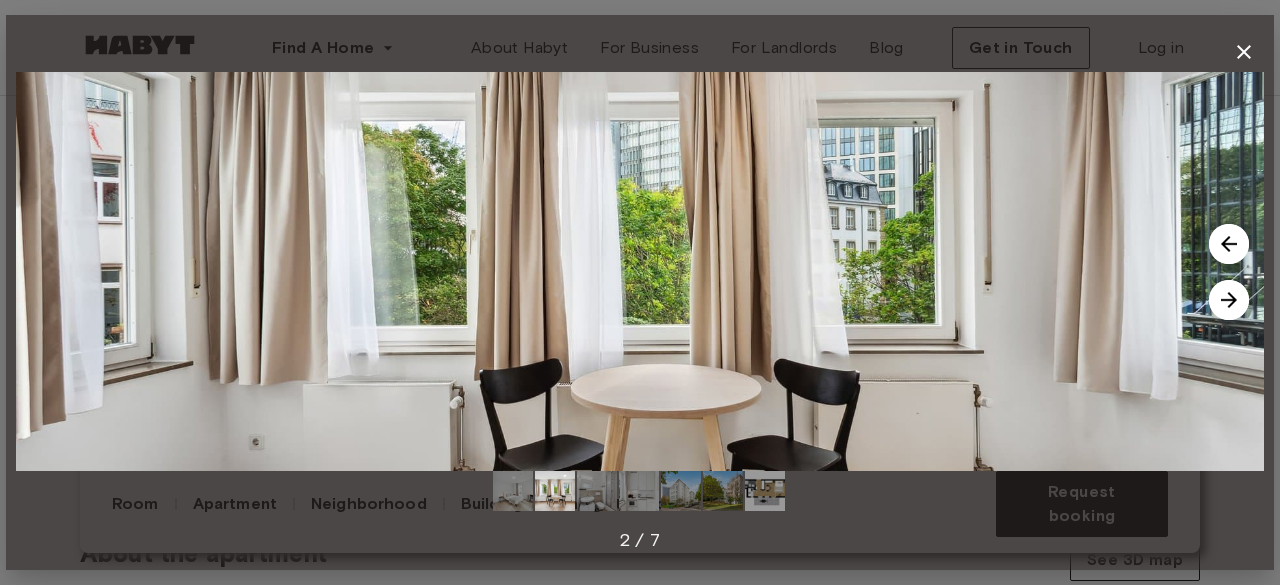 click at bounding box center [1229, 300] 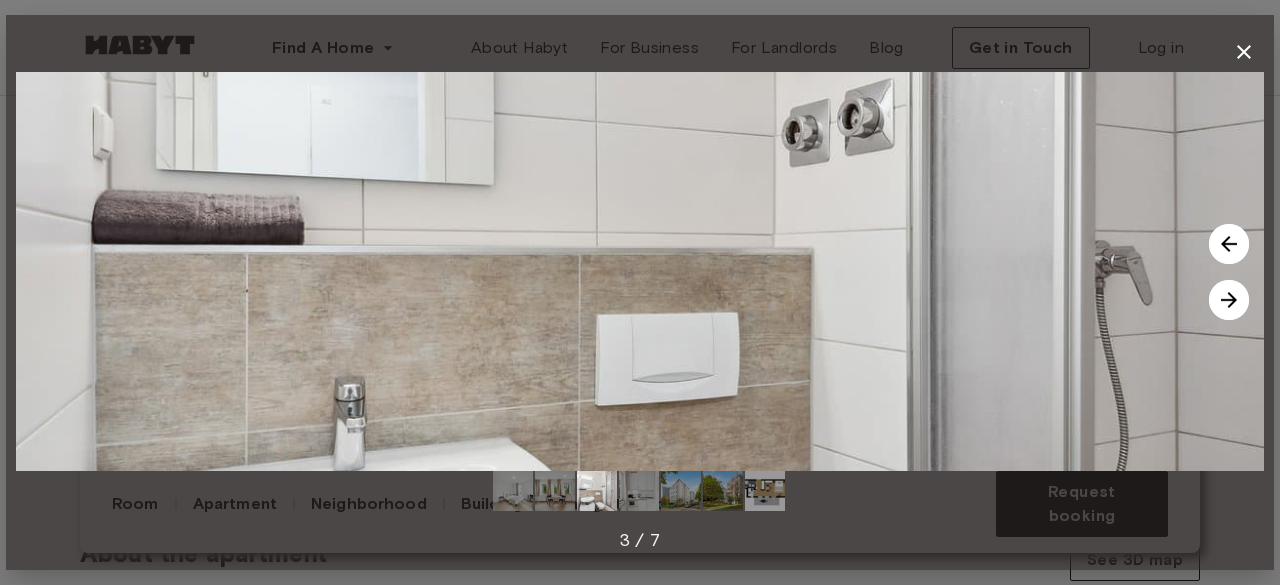 click at bounding box center [555, 491] 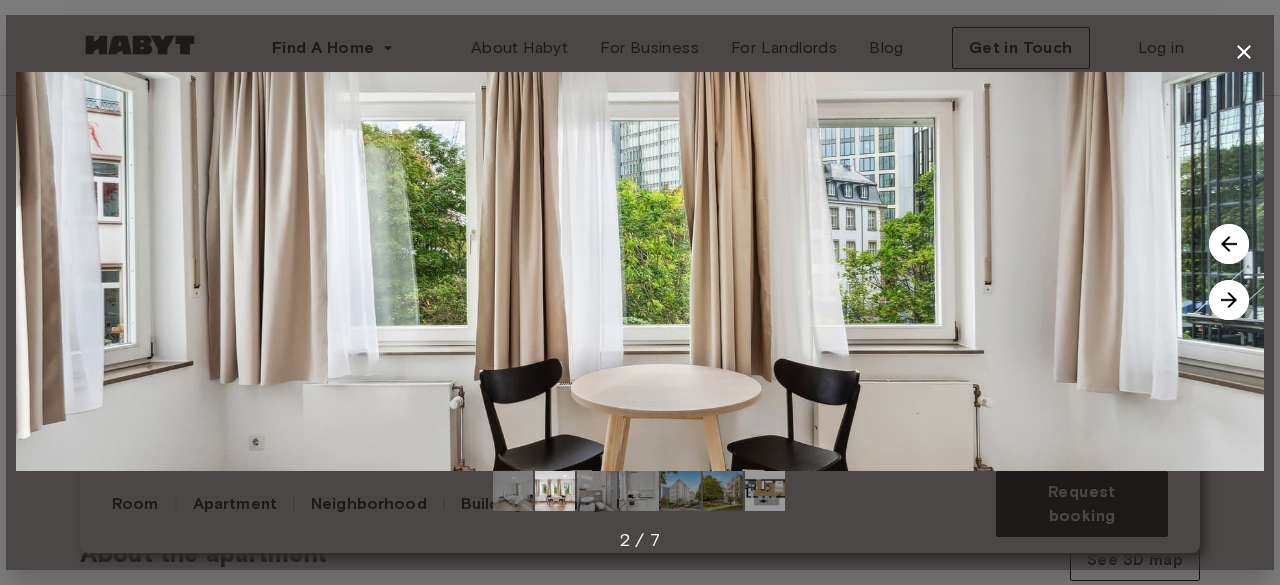 click at bounding box center [1229, 300] 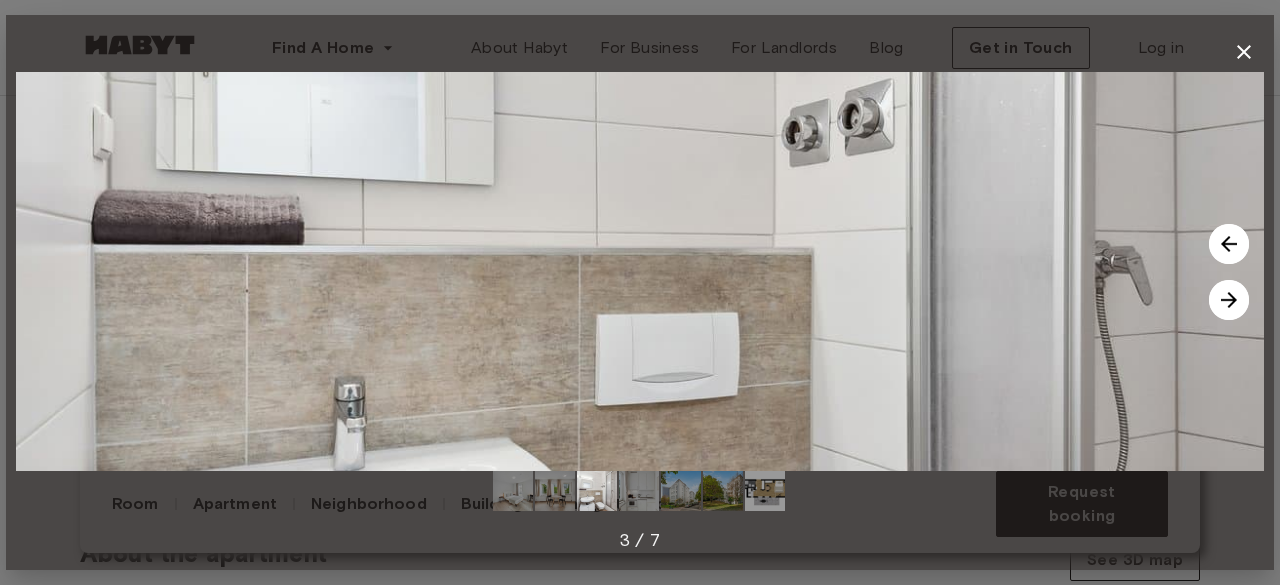 click at bounding box center [1229, 300] 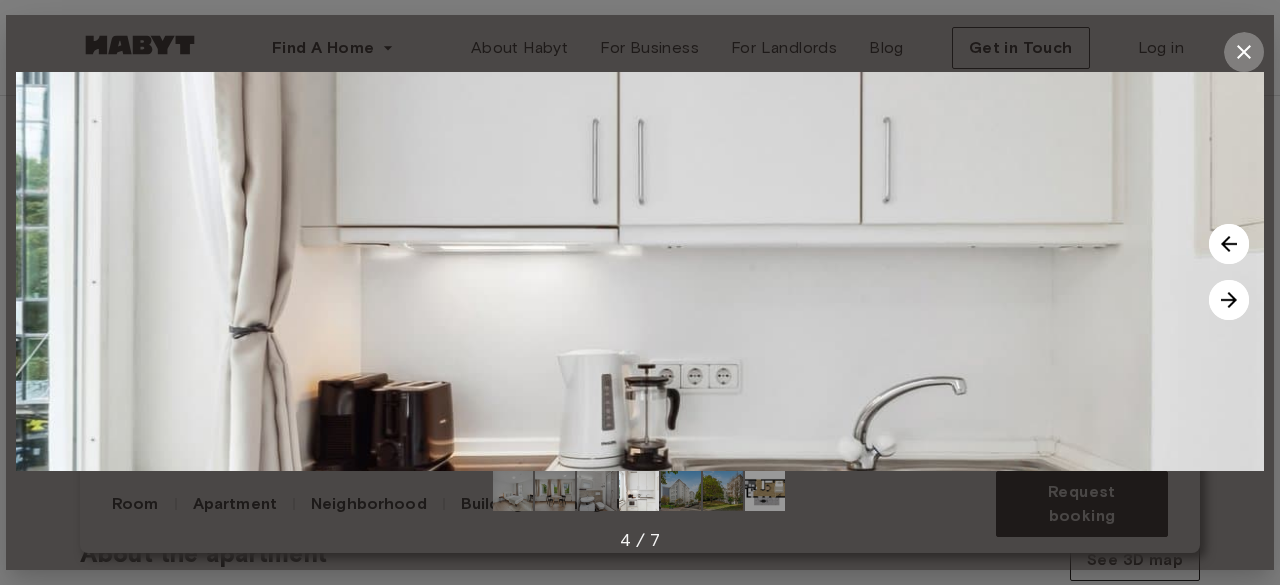 click 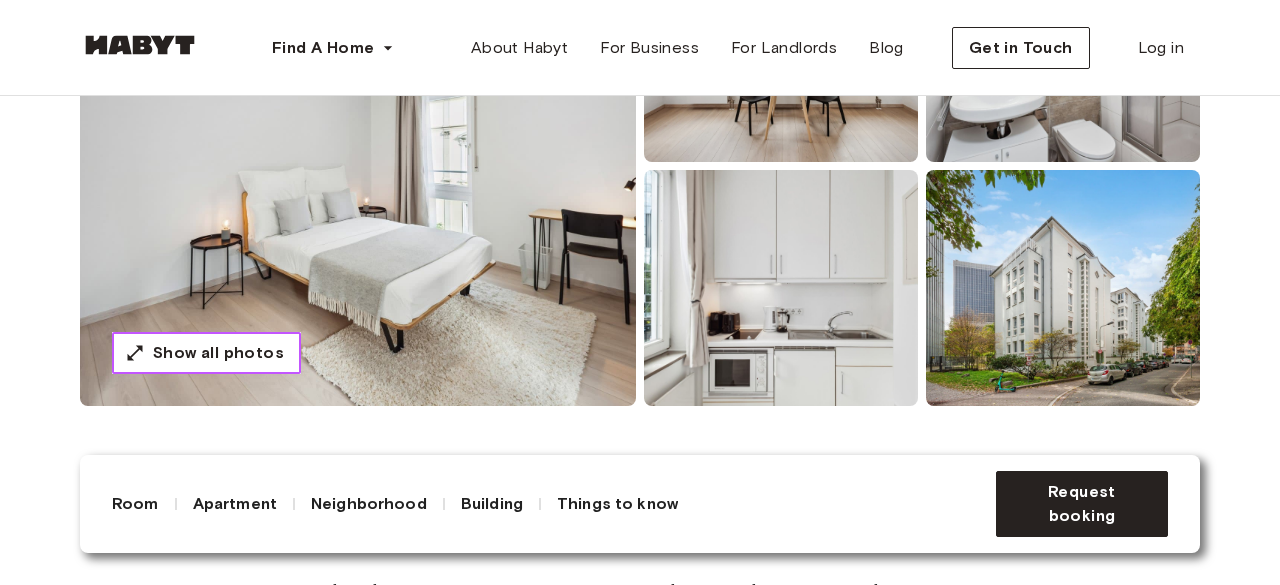 scroll, scrollTop: 345, scrollLeft: 0, axis: vertical 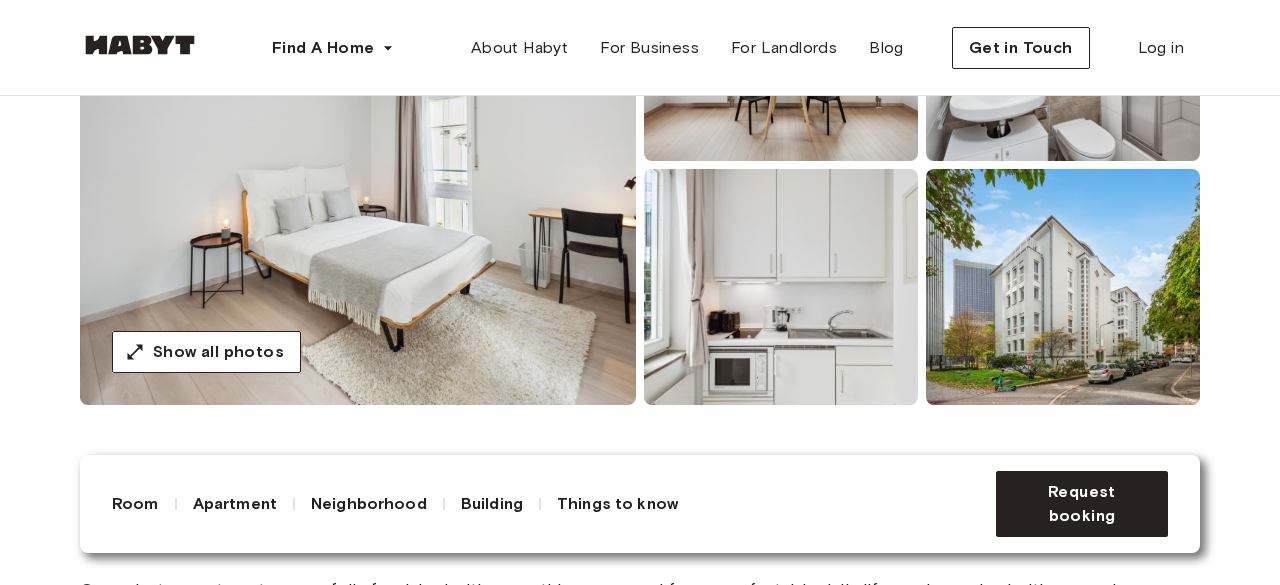 click at bounding box center (781, 287) 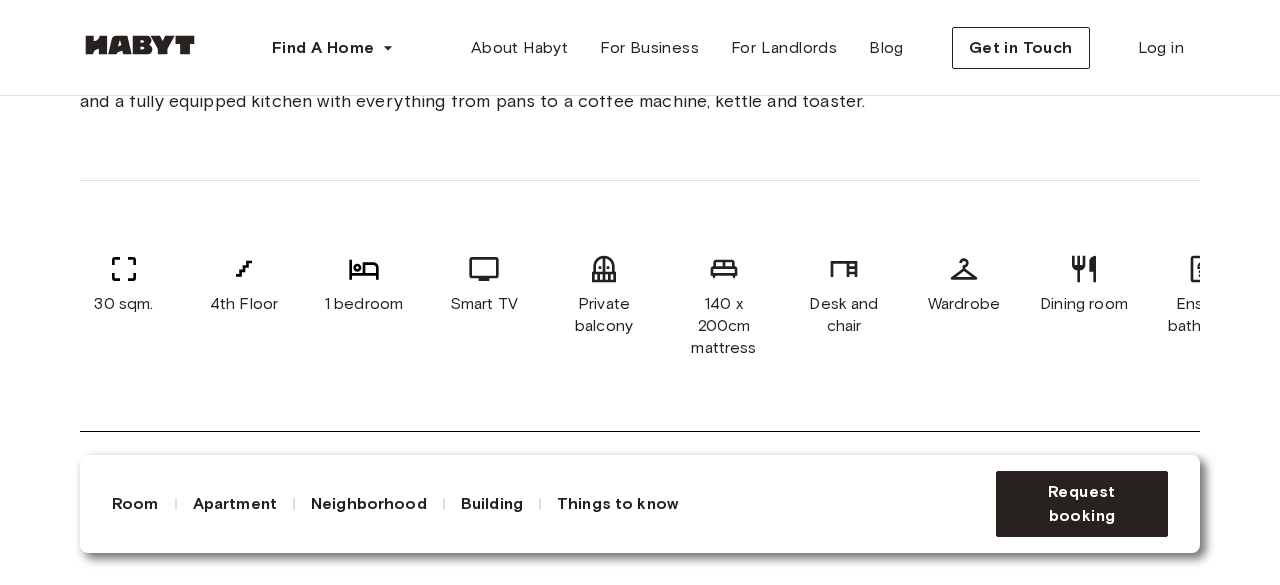 scroll, scrollTop: 888, scrollLeft: 0, axis: vertical 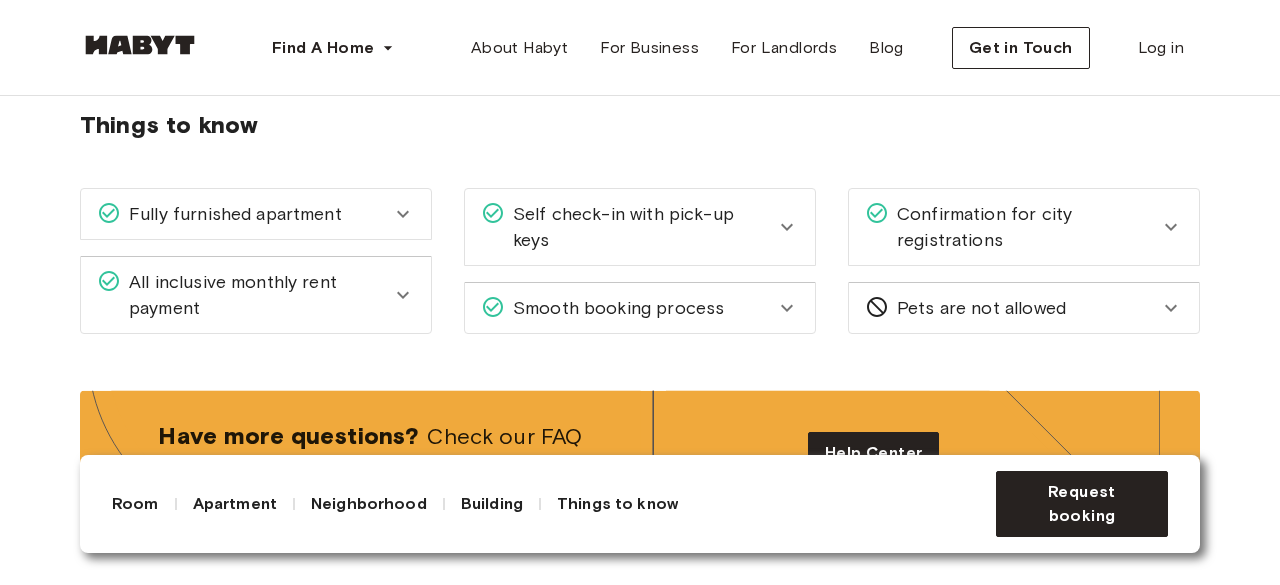 click 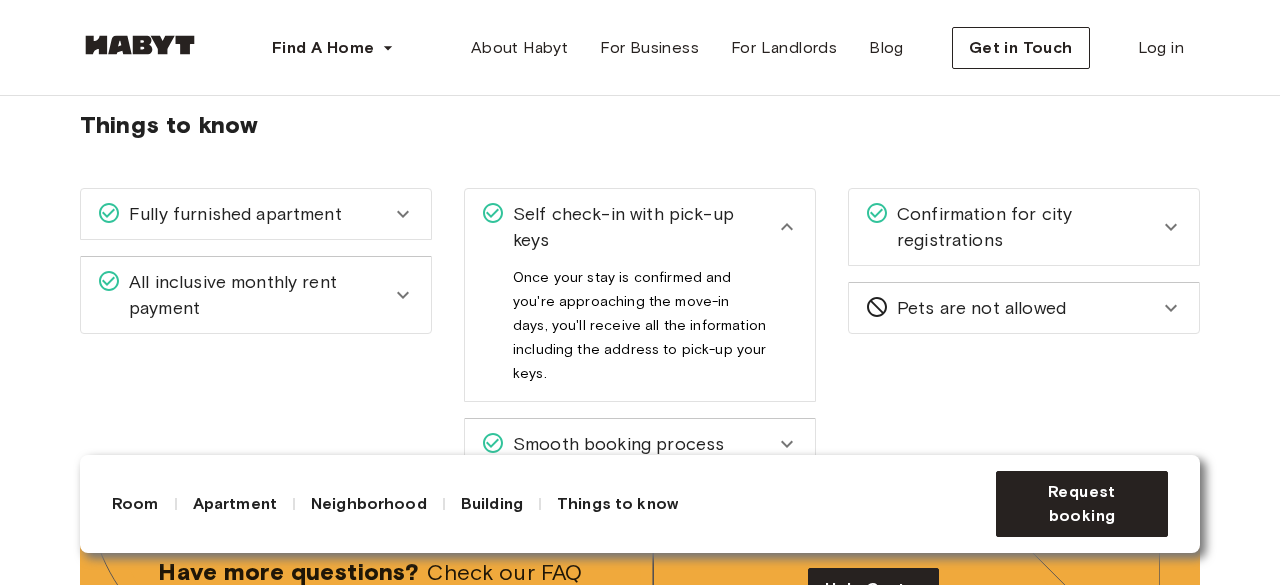 click 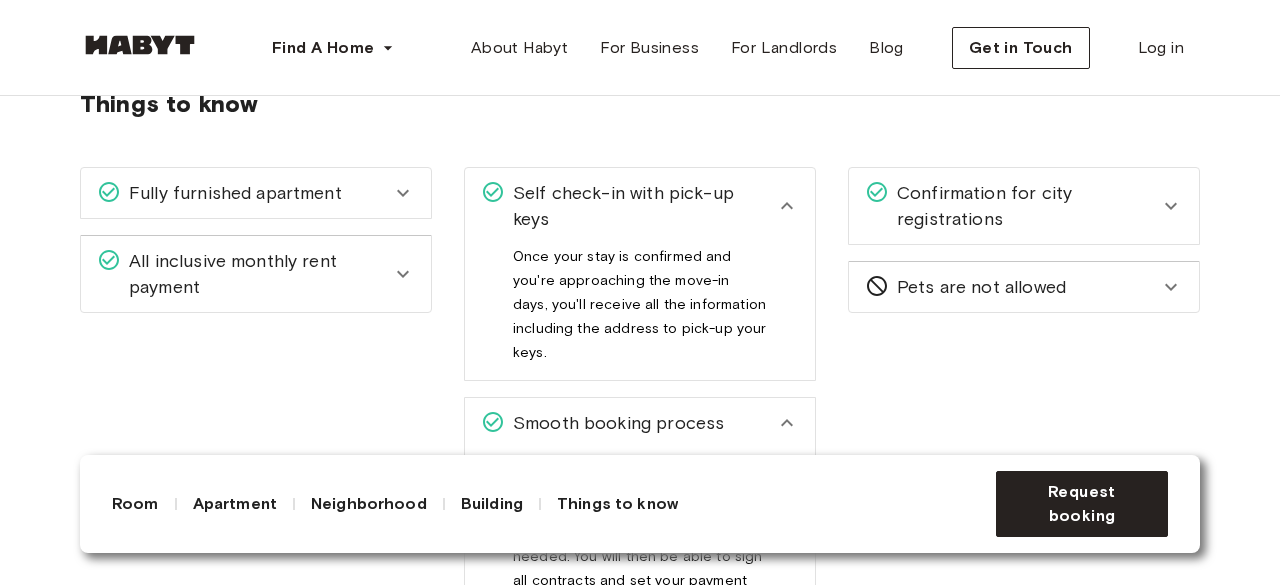 scroll, scrollTop: 2449, scrollLeft: 0, axis: vertical 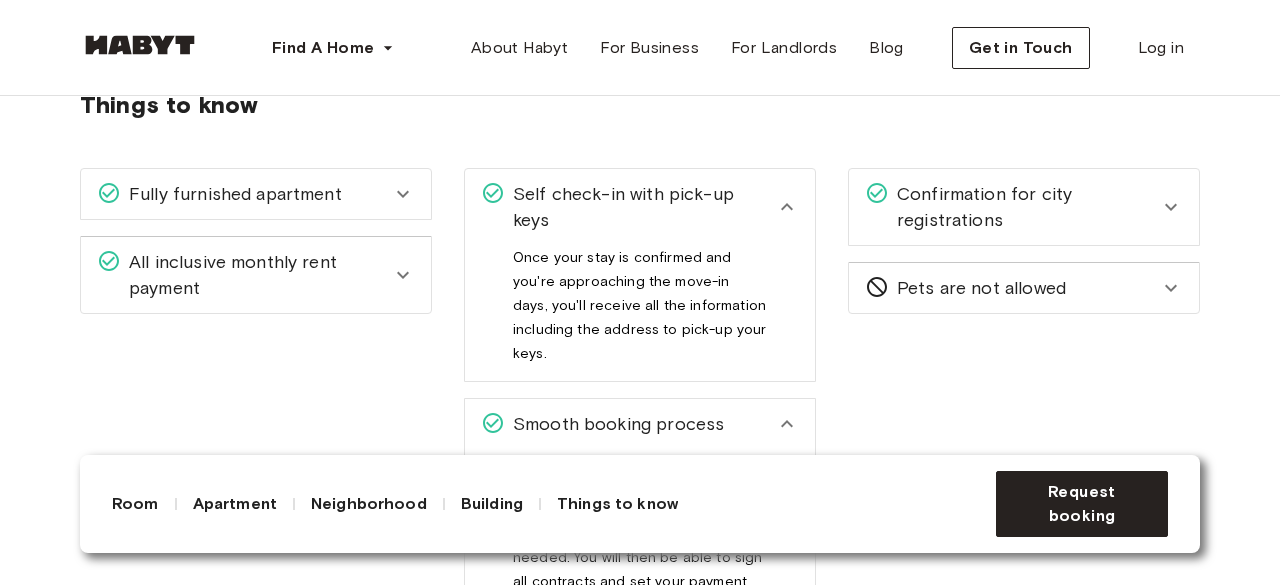 click on "Confirmation for city registrations" at bounding box center (1024, 207) 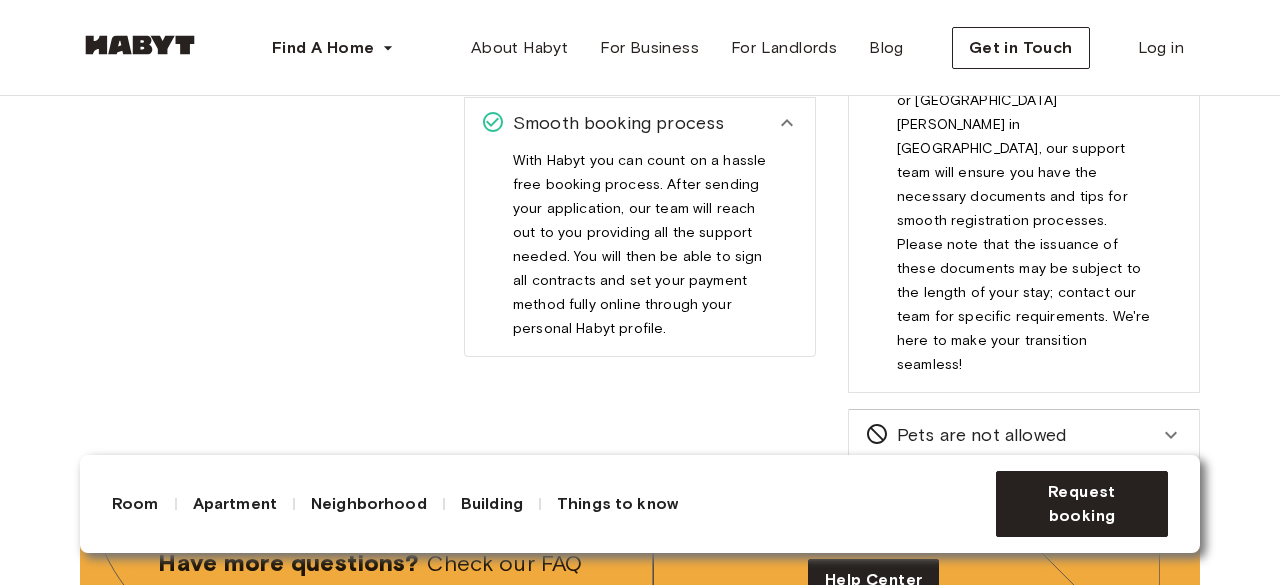 scroll, scrollTop: 2795, scrollLeft: 0, axis: vertical 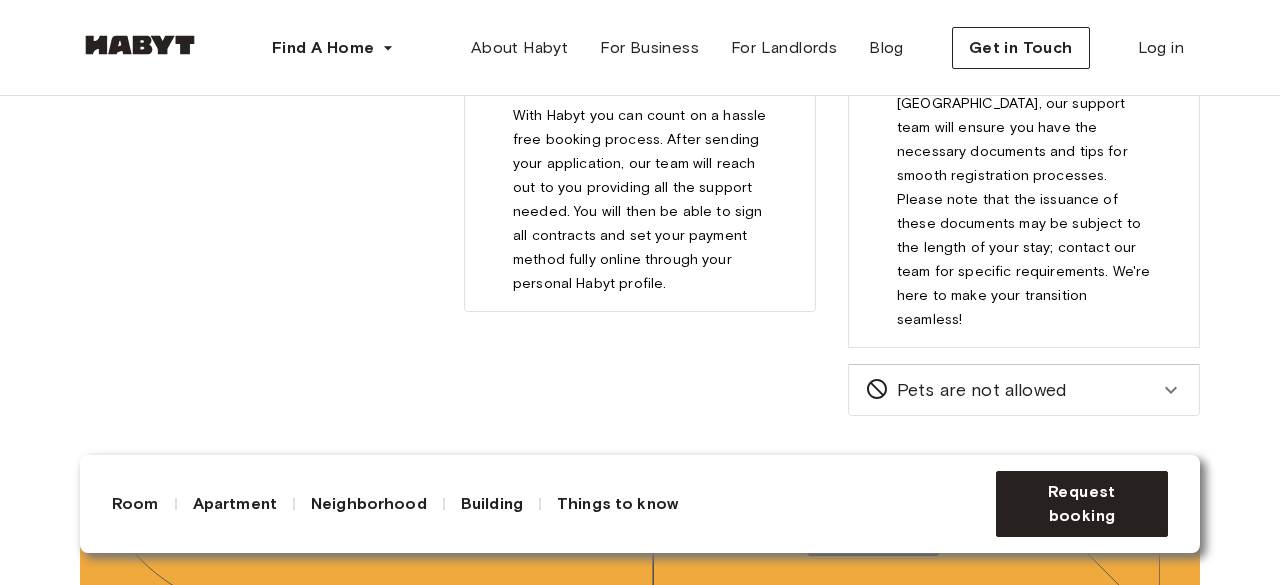 click on "Pets are not allowed" at bounding box center [977, 390] 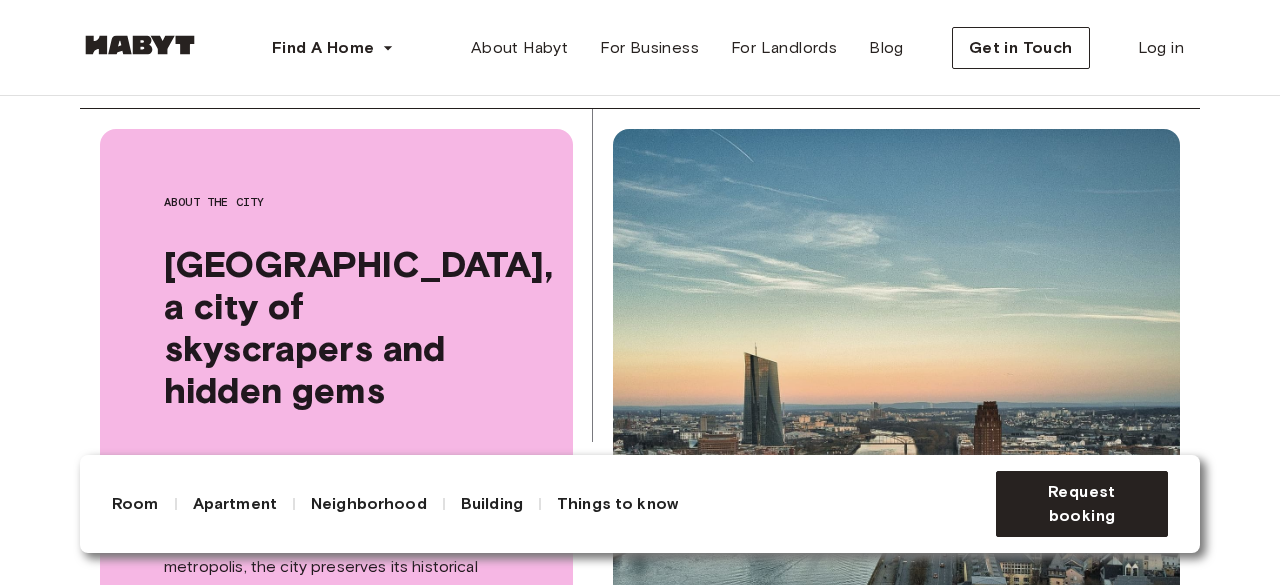 scroll, scrollTop: 3956, scrollLeft: 0, axis: vertical 